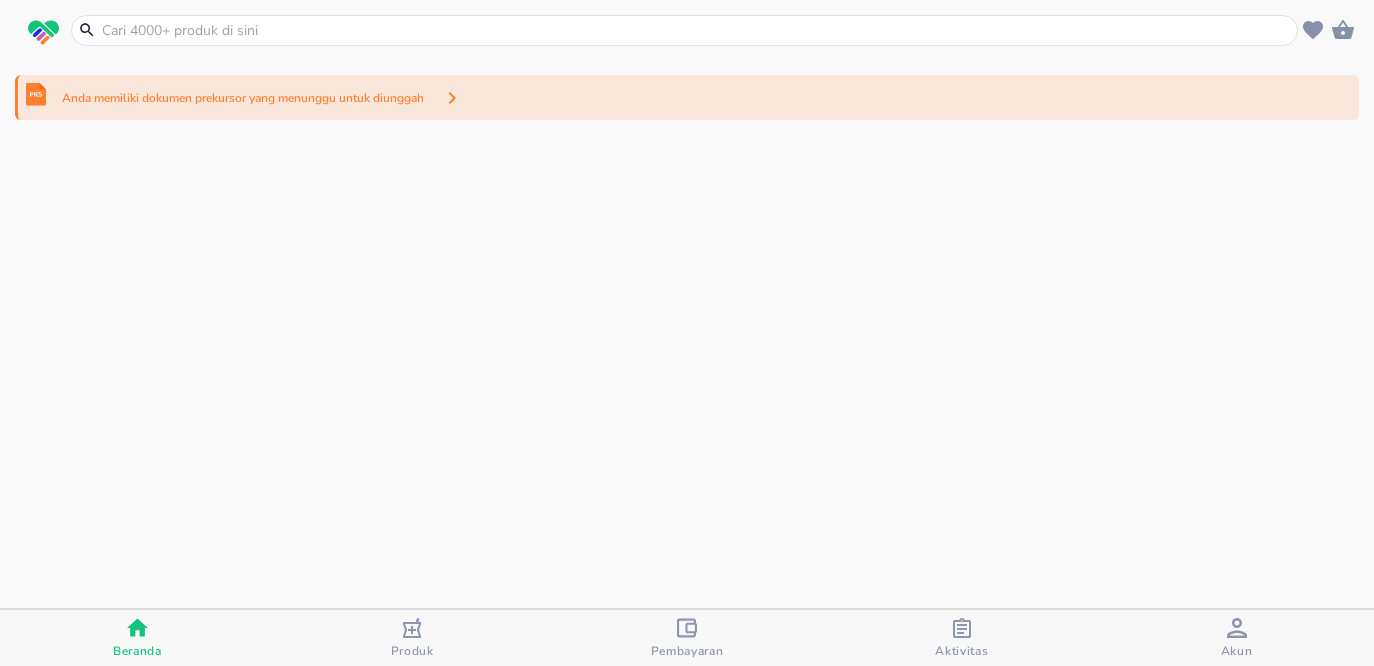 scroll, scrollTop: 0, scrollLeft: 0, axis: both 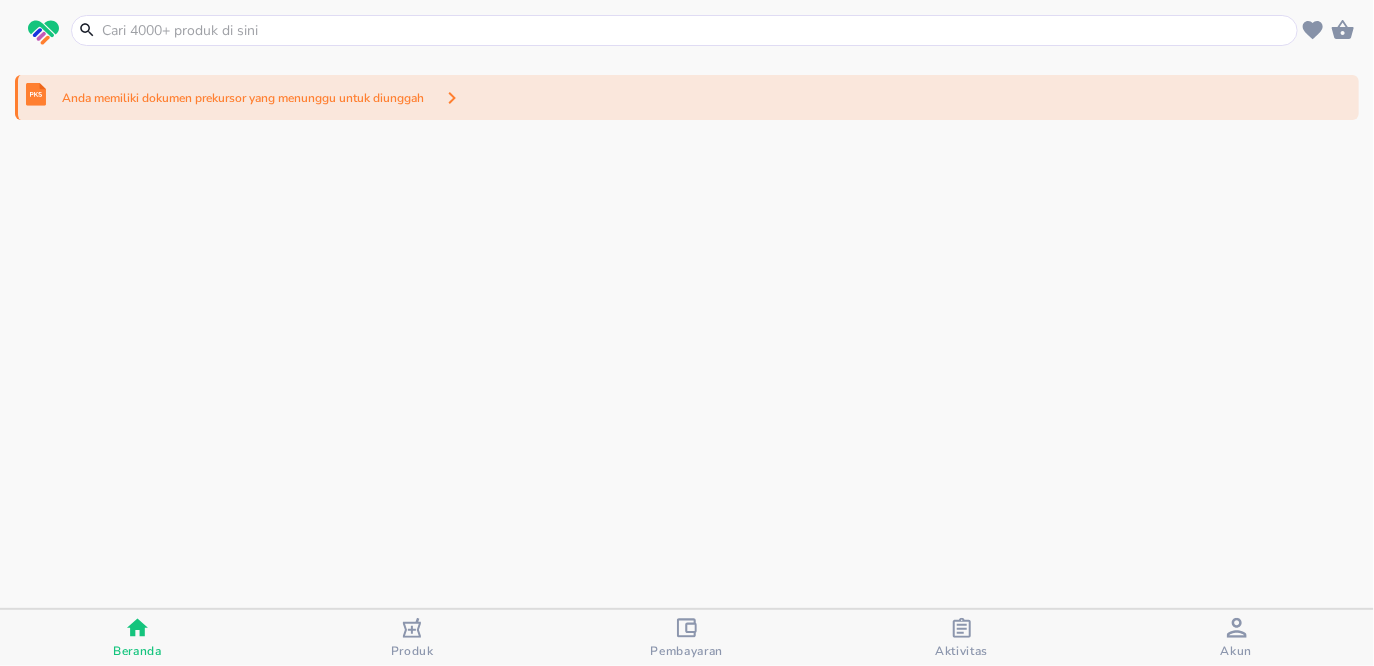 click on "Anda memiliki dokumen prekursor yang menunggu untuk diunggah" at bounding box center [243, 98] 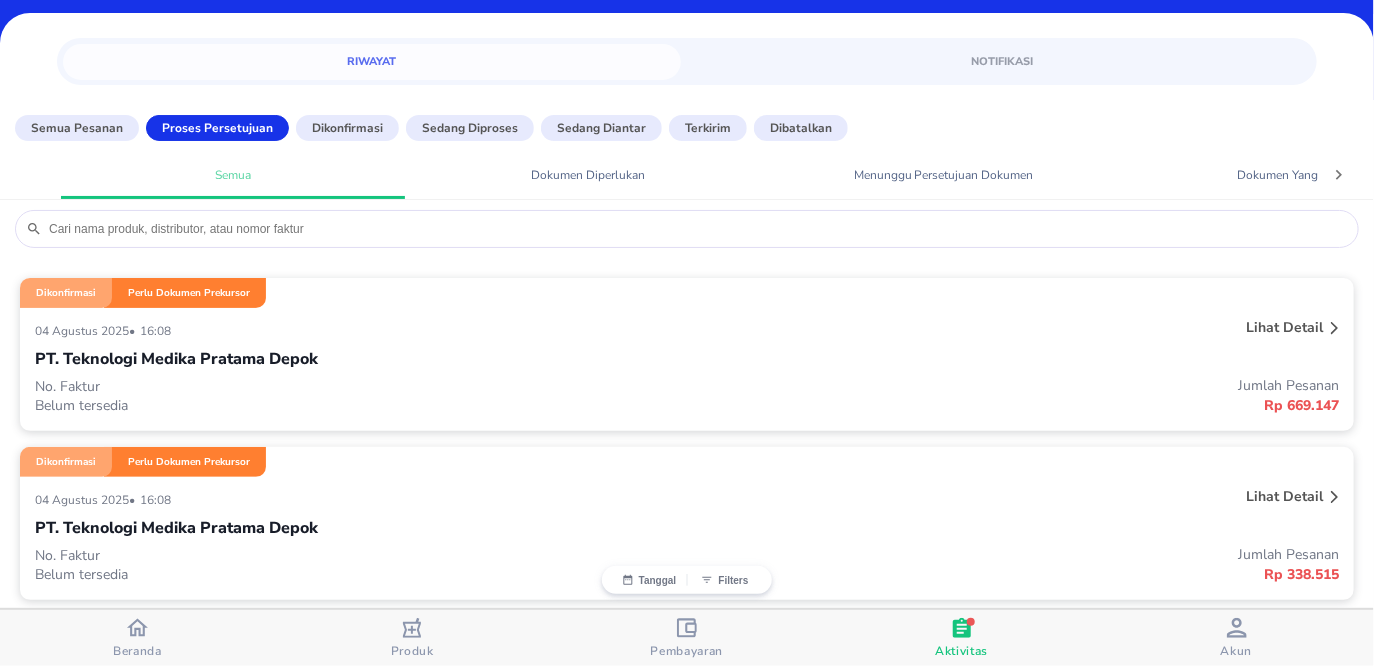 scroll, scrollTop: 80, scrollLeft: 0, axis: vertical 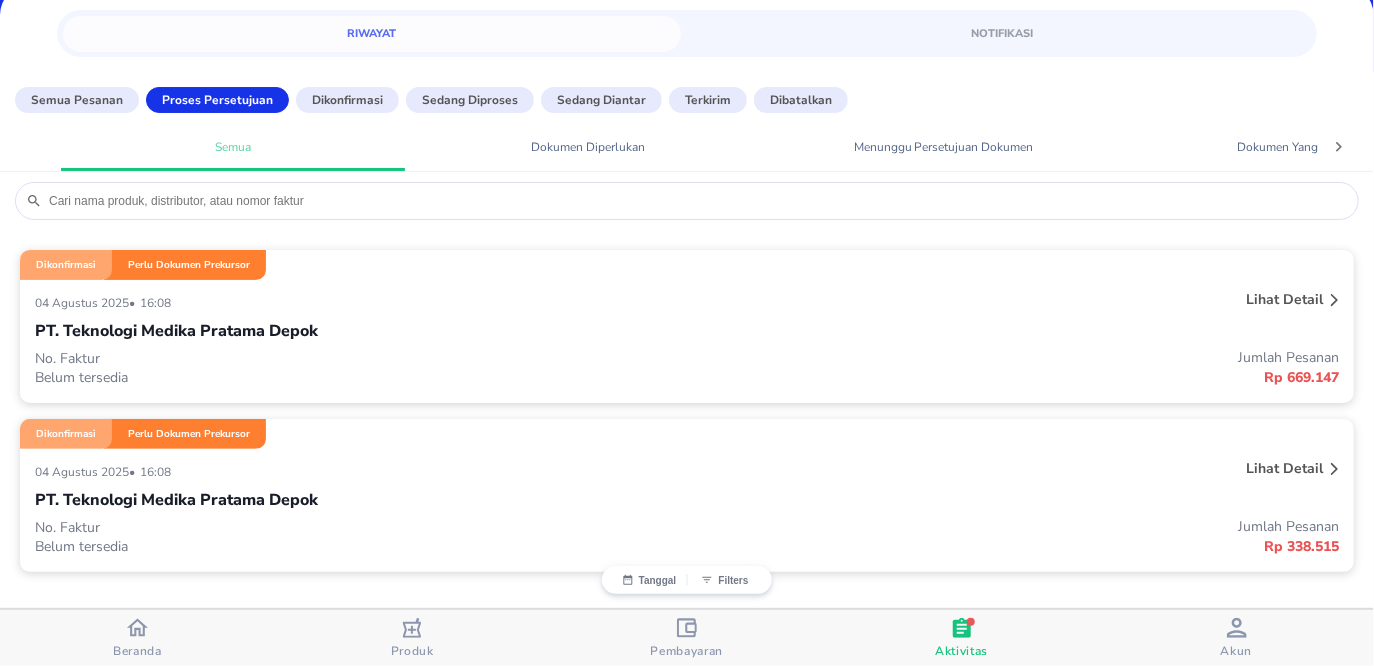 click on "[DATE]  • 16:08" at bounding box center [415, 471] 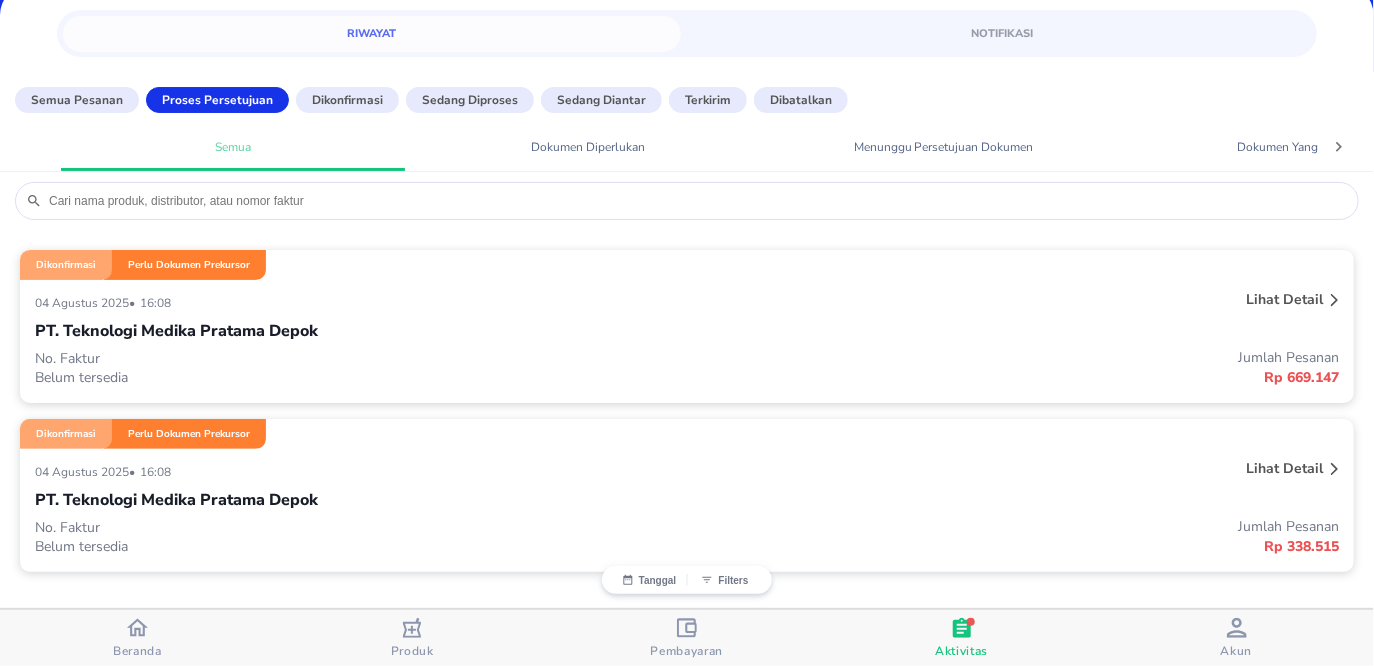 click on "PT. Teknologi Medika Pratama Depok" at bounding box center (176, 500) 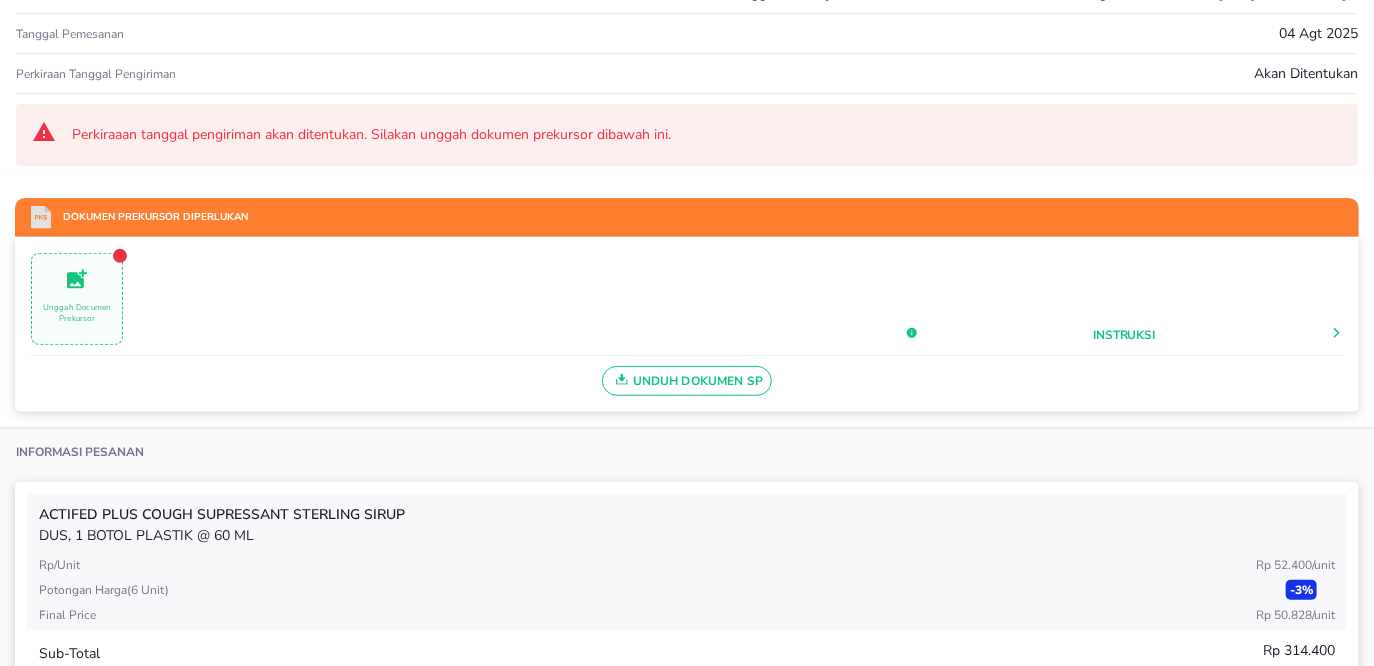 scroll, scrollTop: 0, scrollLeft: 0, axis: both 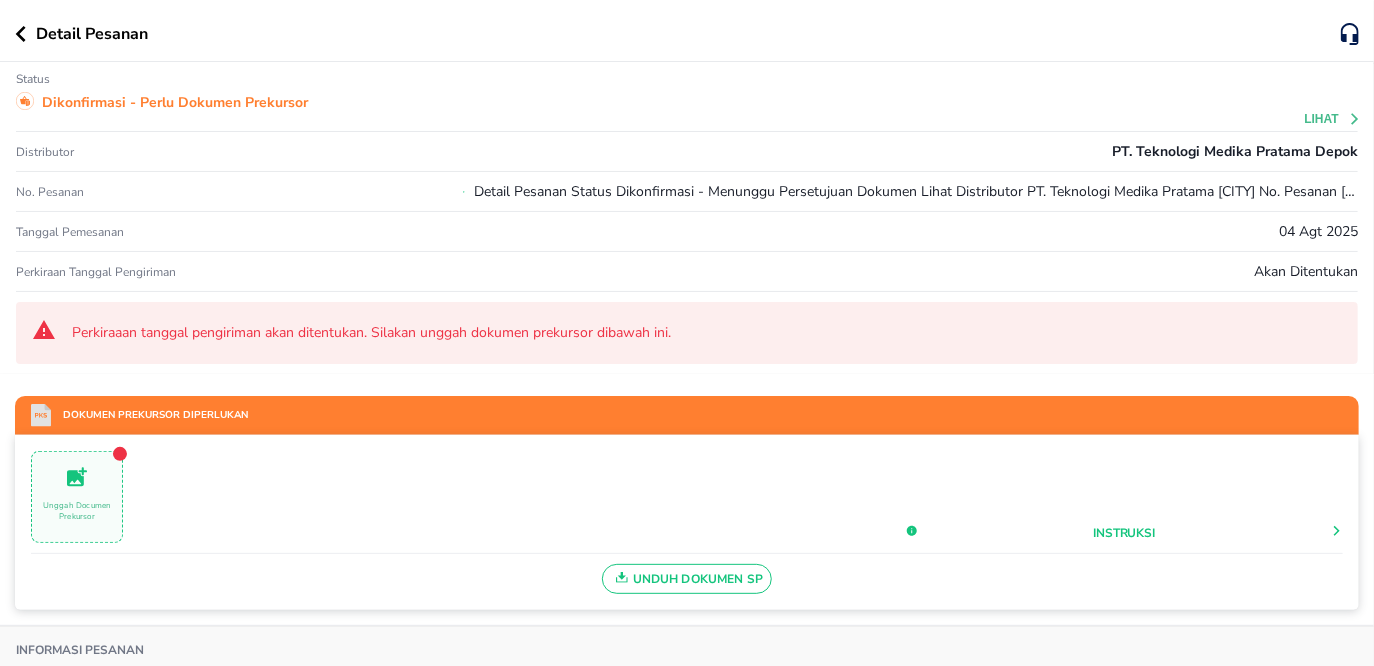 click on "Unggah Documen Prekursor" at bounding box center (77, 511) 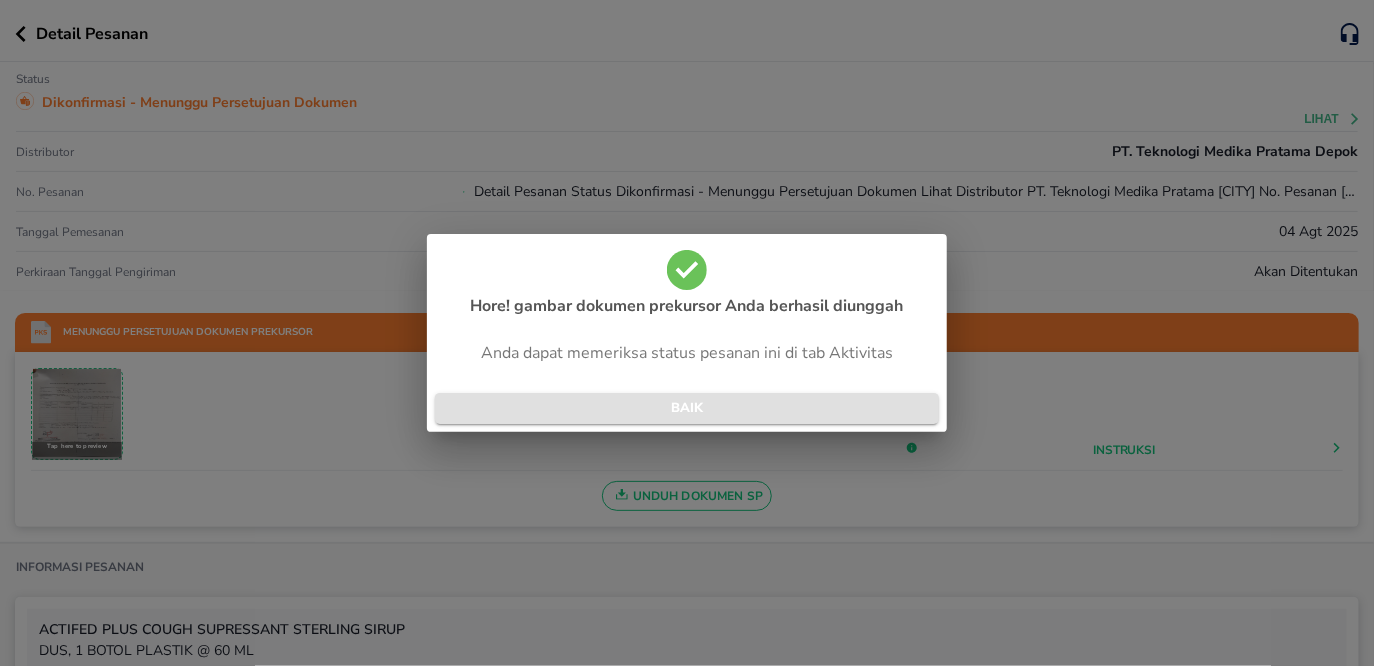 click on "BAIK" at bounding box center [687, 408] 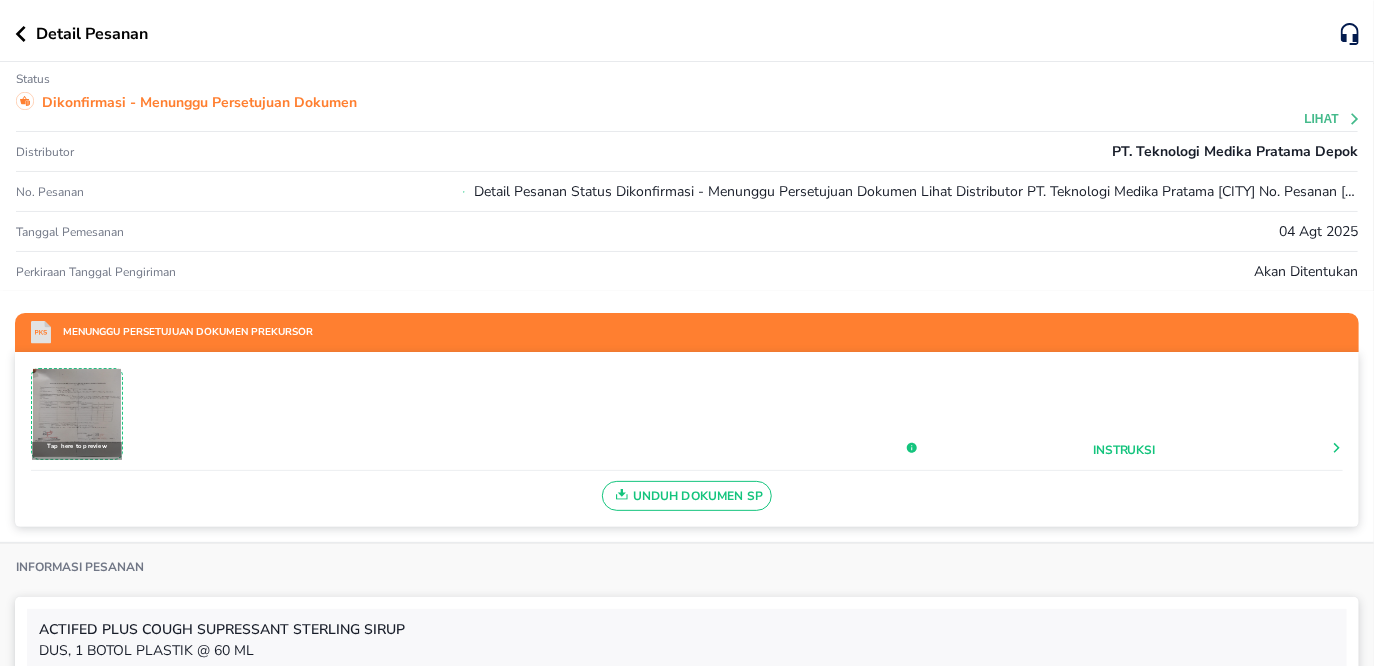 click at bounding box center [77, 413] 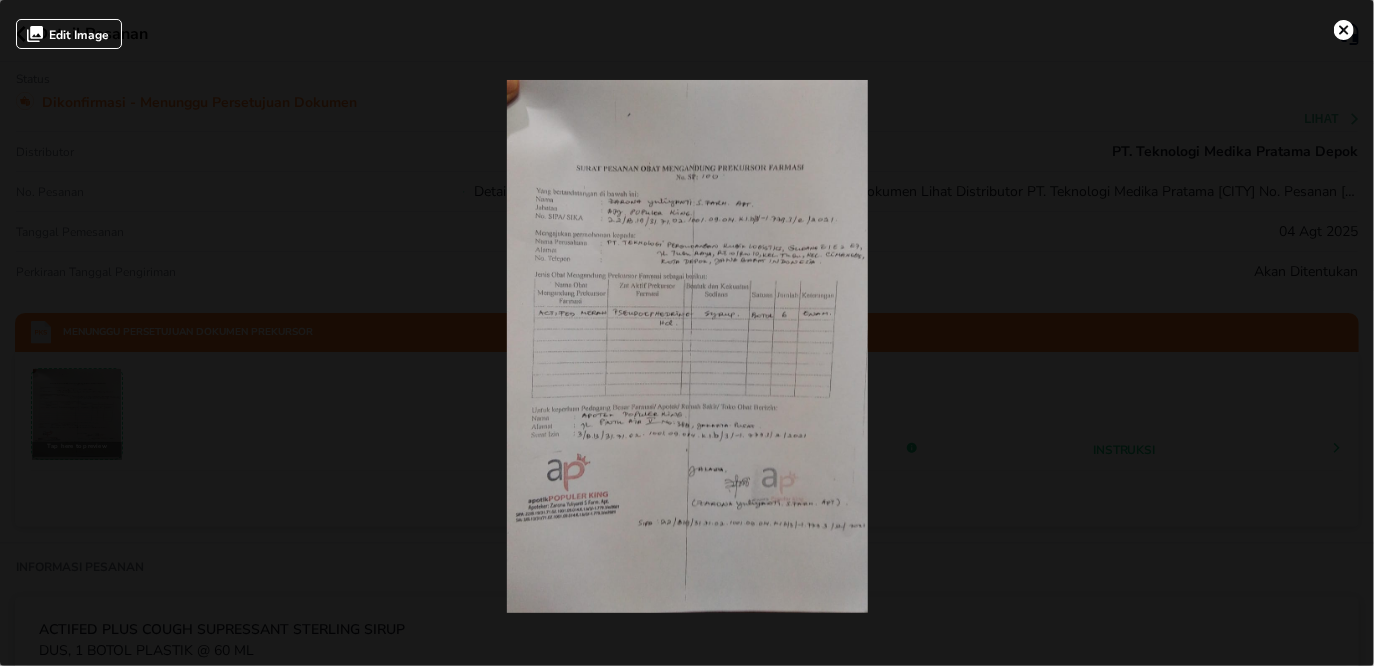 click at bounding box center (687, 346) 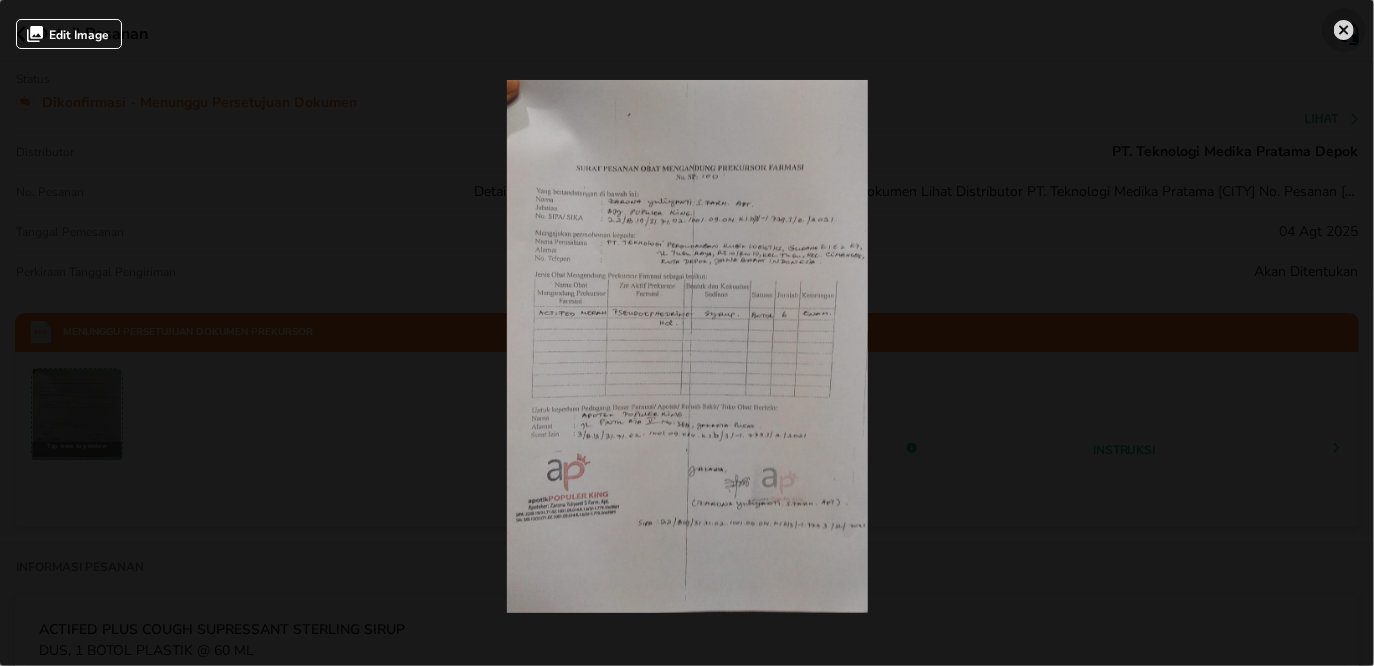 click at bounding box center (1344, 30) 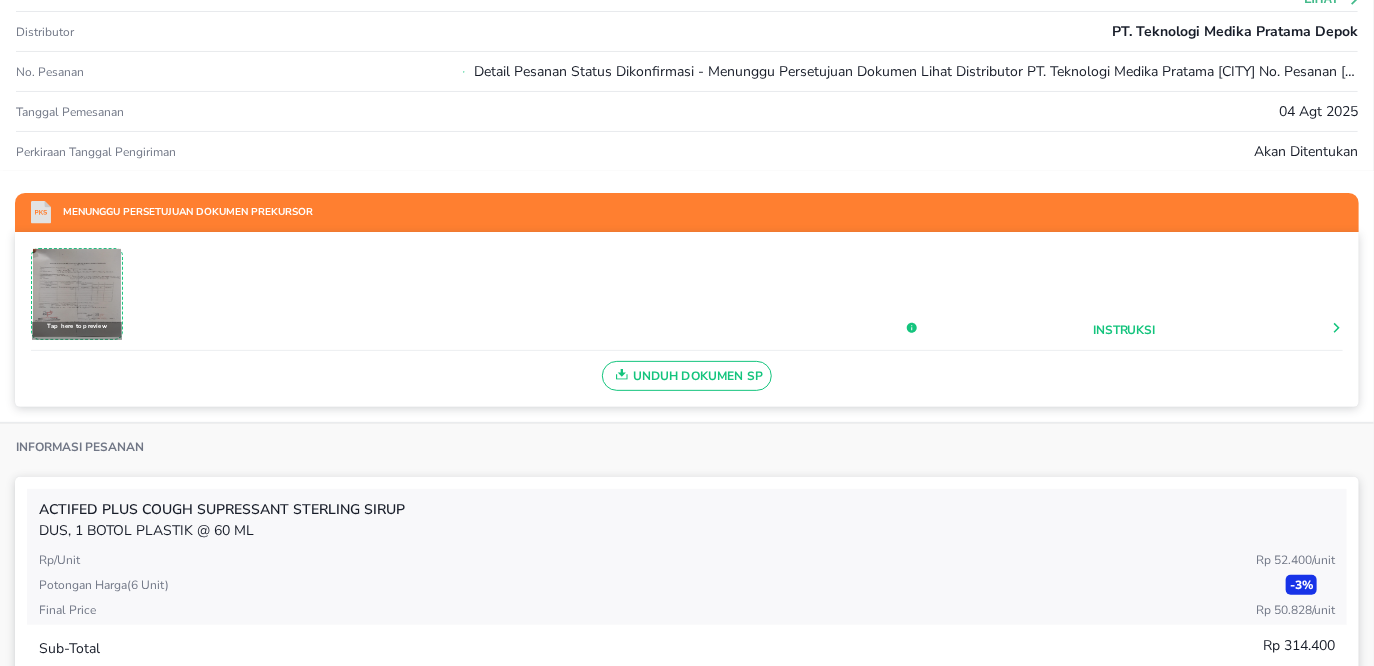 scroll, scrollTop: 0, scrollLeft: 0, axis: both 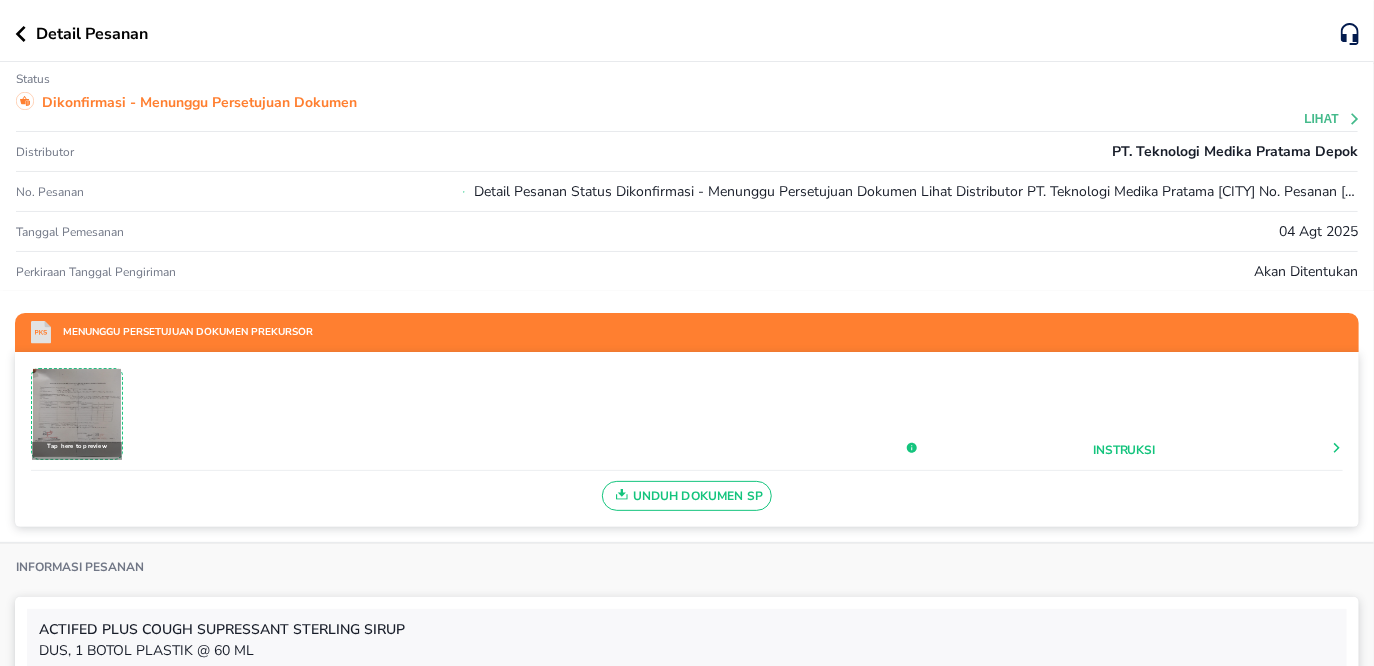 click 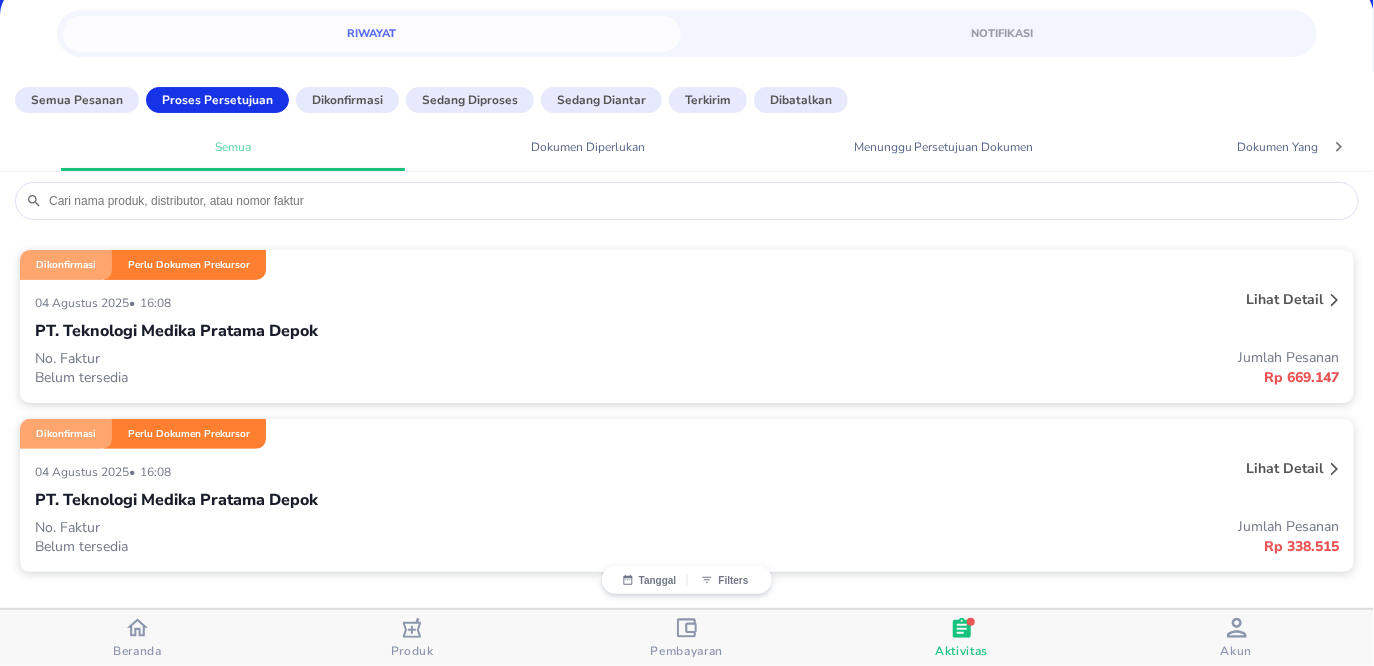 click on "[DATE]  • 16:08" at bounding box center (415, 302) 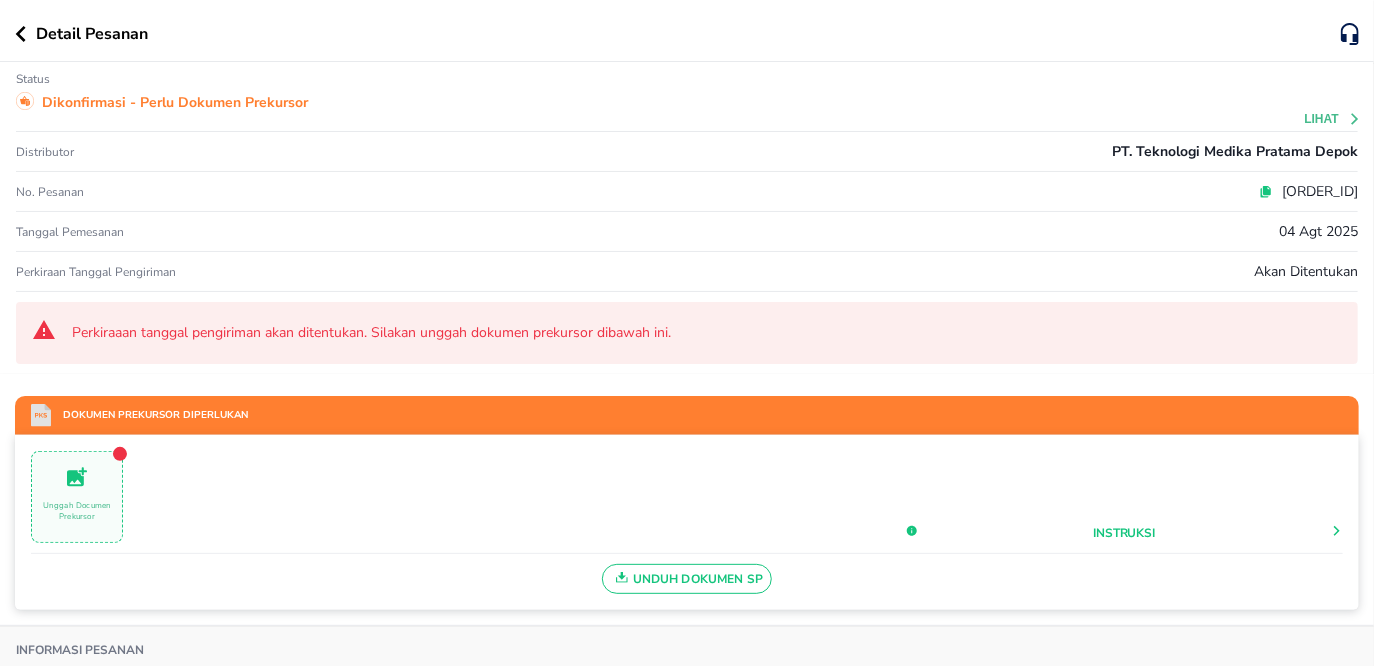 click on "Unggah Documen Prekursor" at bounding box center [77, 511] 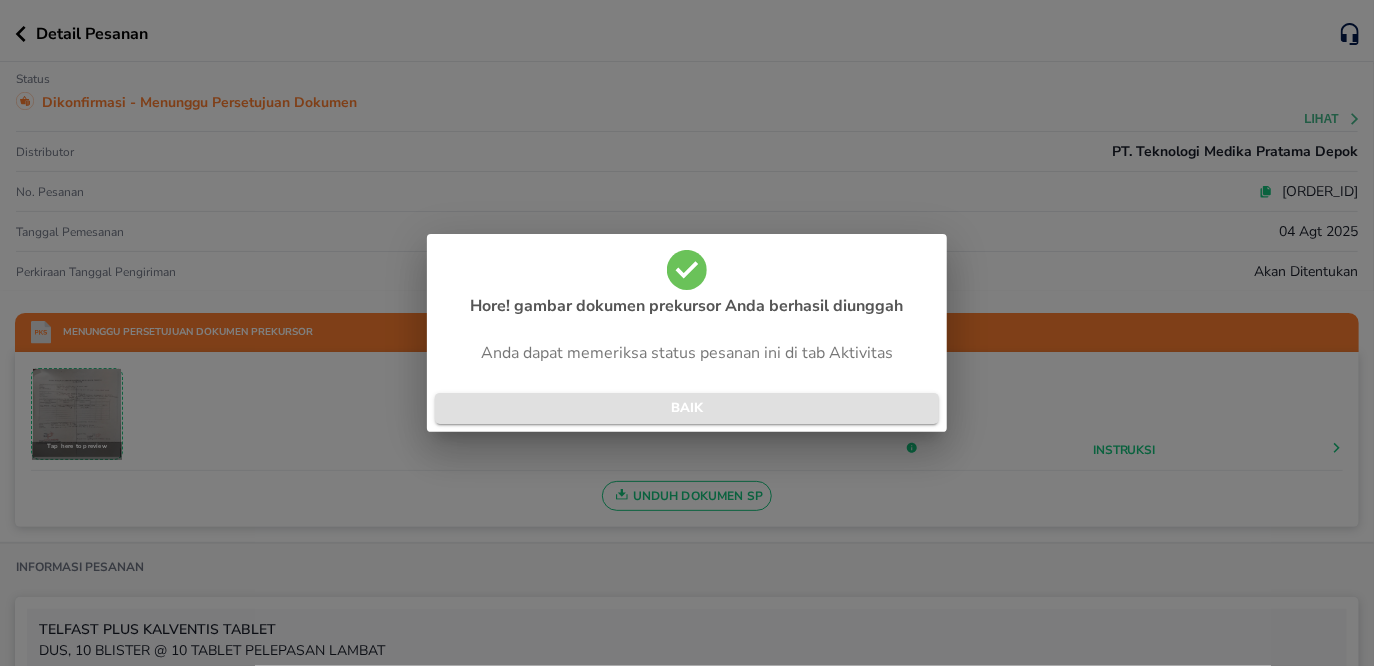 click on "BAIK" at bounding box center [687, 408] 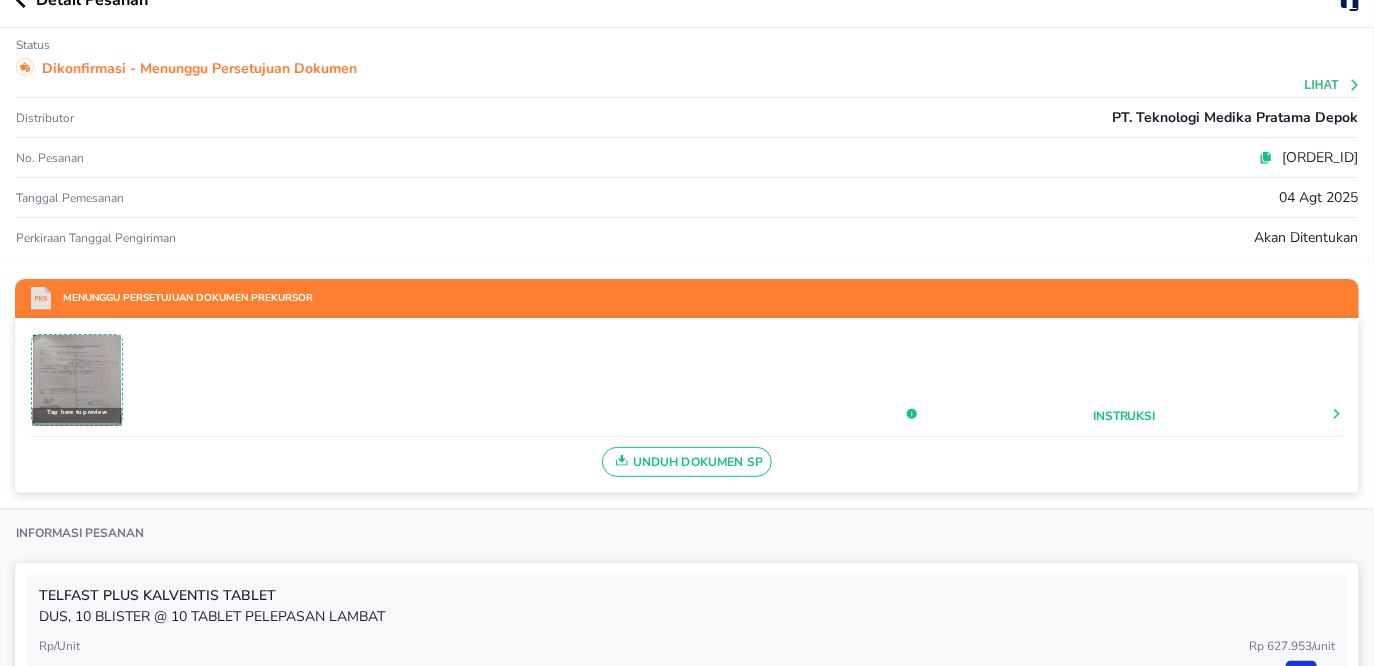 scroll, scrollTop: 0, scrollLeft: 0, axis: both 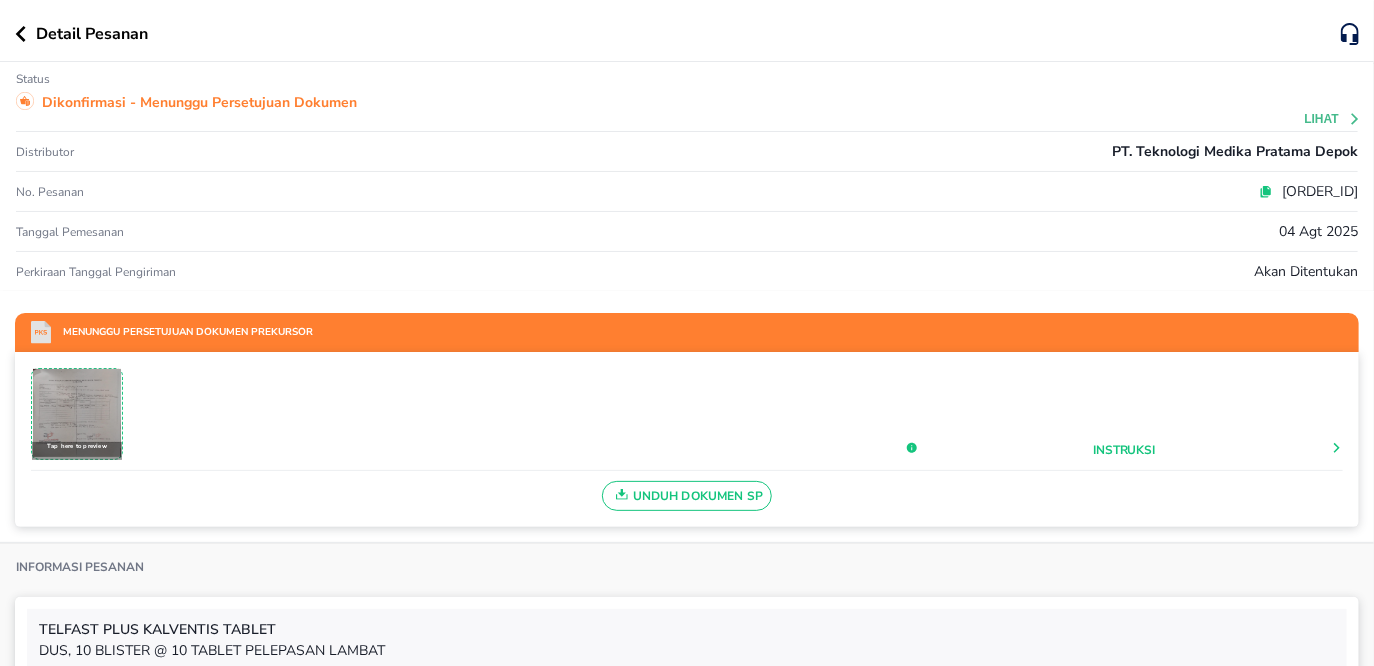 click on "[ORDER_ID]" at bounding box center [1315, 191] 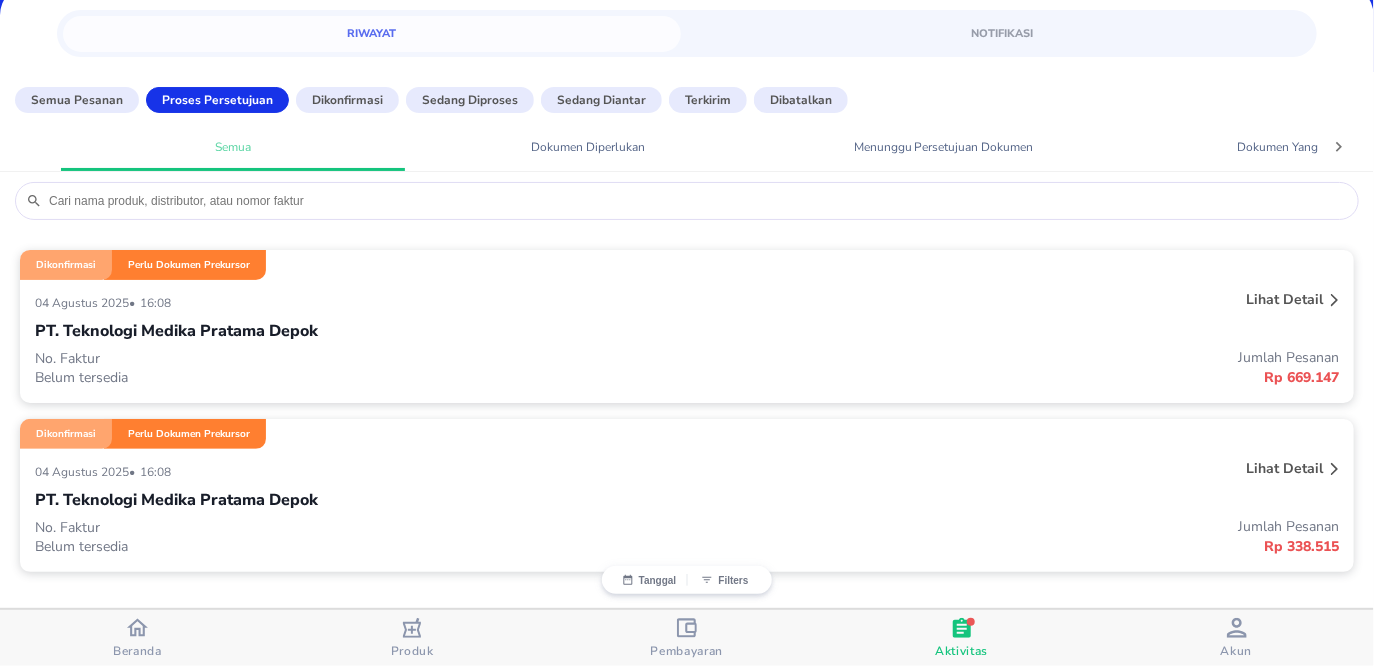 click on "PT. Teknologi Medika Pratama Depok" at bounding box center [687, 500] 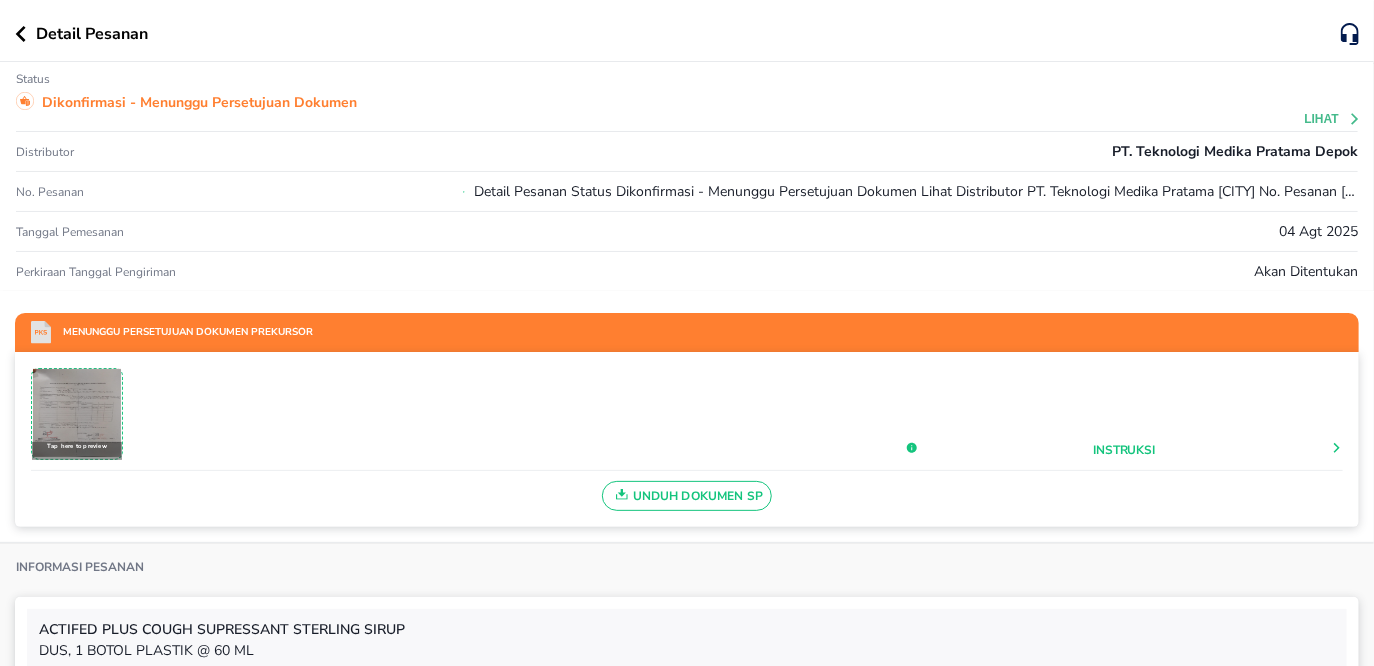 click on "Detail Pesanan Status Dikonfirmasi - Menunggu Persetujuan Dokumen Lihat   Distributor PT. Teknologi Medika Pratama [CITY] No. Pesanan [ORDER_ID] Tanggal pemesanan [DATE] Perkiraan Tanggal Pengiriman Akan ditentukan Menunggu Persetujuan Dokumen Prekursor Tap here to preview Instruksi Unduh Dokumen SP Informasi Pesanan ACTIFED PLUS COUGH SUPPRESSANT Sterling SIRUP DUS, 1 BOTOL PLASTIK @ 60 ML Rp/Unit Rp 52.400  /  Unit Potongan harga  ( 6   Unit ) - 3 % Final Price Rp 50.828  /  Unit Sub-Total Rp 314.400 Total Rp 304.968 Informasi pembayaran Total pesanan Rp 304.968 Pajak Rp 33.547 Total Pembelian Rp 338.515 Tanggal Pembayaran - Tanggal Jatuh Tempo - SwipeRx Reward Pass Poin Hadiah Rp 1.650 Poin Dikurangi Rp 0 Total Poin Hadiah   (Pending) Rp 1.650 50 COMBANTRIN RASA JERUK Pfizer SUSPENSI 125 mg DUS, BOTOL PLASTIK @ 10 ML Rp 17.440 Beli - 13 % 100 PRORIS Pharos SUSPENSI DUS, 1 BOTOL @ 60 ML Rp 23.000 Rp 20.010 Beli 50 SANMOL Sanbe DROPS DUS, BOTOL 15 ML Rp 17.900 Beli DUS, 2 BLISTER @ 10 TABLET -" at bounding box center (911, 191) 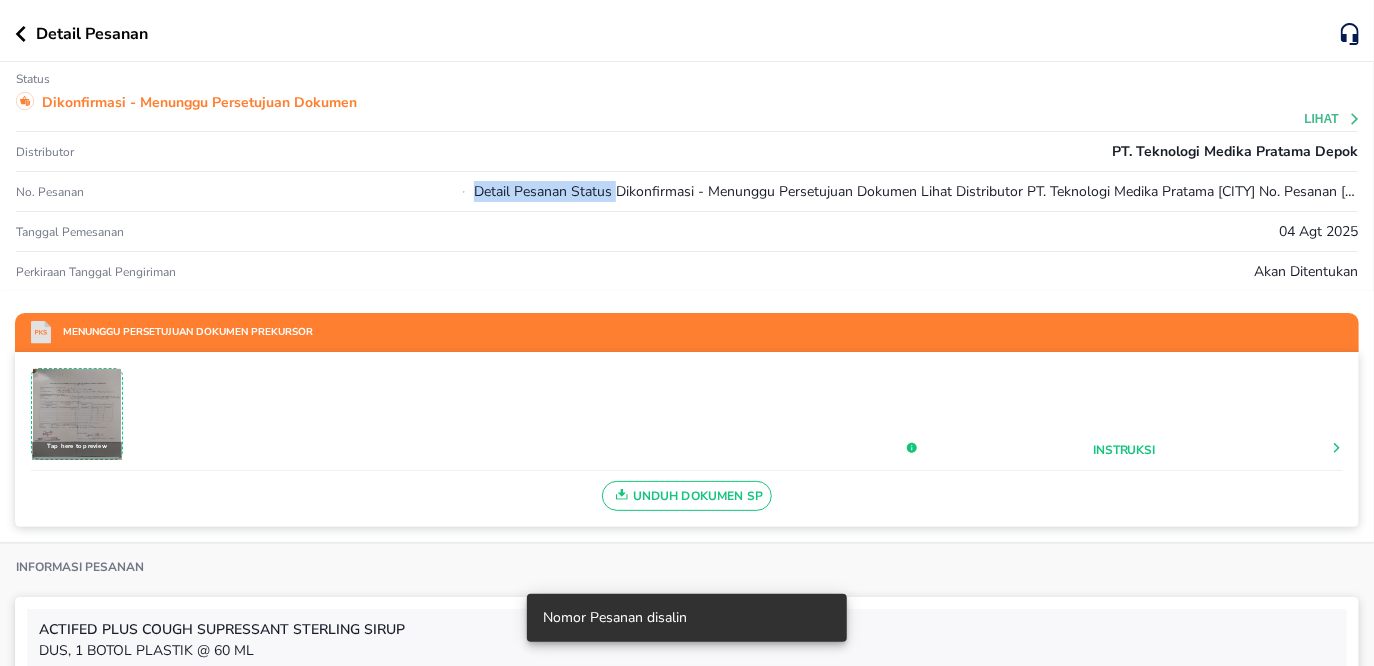 click on "Detail Pesanan Status Dikonfirmasi - Menunggu Persetujuan Dokumen Lihat   Distributor PT. Teknologi Medika Pratama [CITY] No. Pesanan [ORDER_ID] Tanggal pemesanan [DATE] Perkiraan Tanggal Pengiriman Akan ditentukan Menunggu Persetujuan Dokumen Prekursor Tap here to preview Instruksi Unduh Dokumen SP Informasi Pesanan ACTIFED PLUS COUGH SUPPRESSANT Sterling SIRUP DUS, 1 BOTOL PLASTIK @ 60 ML Rp/Unit Rp 52.400  /  Unit Potongan harga  ( 6   Unit ) - 3 % Final Price Rp 50.828  /  Unit Sub-Total Rp 314.400 Total Rp 304.968 Informasi pembayaran Total pesanan Rp 304.968 Pajak Rp 33.547 Total Pembelian Rp 338.515 Tanggal Pembayaran - Tanggal Jatuh Tempo - SwipeRx Reward Pass Poin Hadiah Rp 1.650 Poin Dikurangi Rp 0 Total Poin Hadiah   (Pending) Rp 1.650 50 COMBANTRIN RASA JERUK Pfizer SUSPENSI 125 mg DUS, BOTOL PLASTIK @ 10 ML Rp 17.440 Beli - 13 % 100 PRORIS Pharos SUSPENSI DUS, 1 BOTOL @ 60 ML Rp 23.000 Rp 20.010 Beli 50 SANMOL Sanbe DROPS DUS, BOTOL 15 ML Rp 17.900 Beli DUS, 2 BLISTER @ 10 TABLET -" at bounding box center (911, 191) 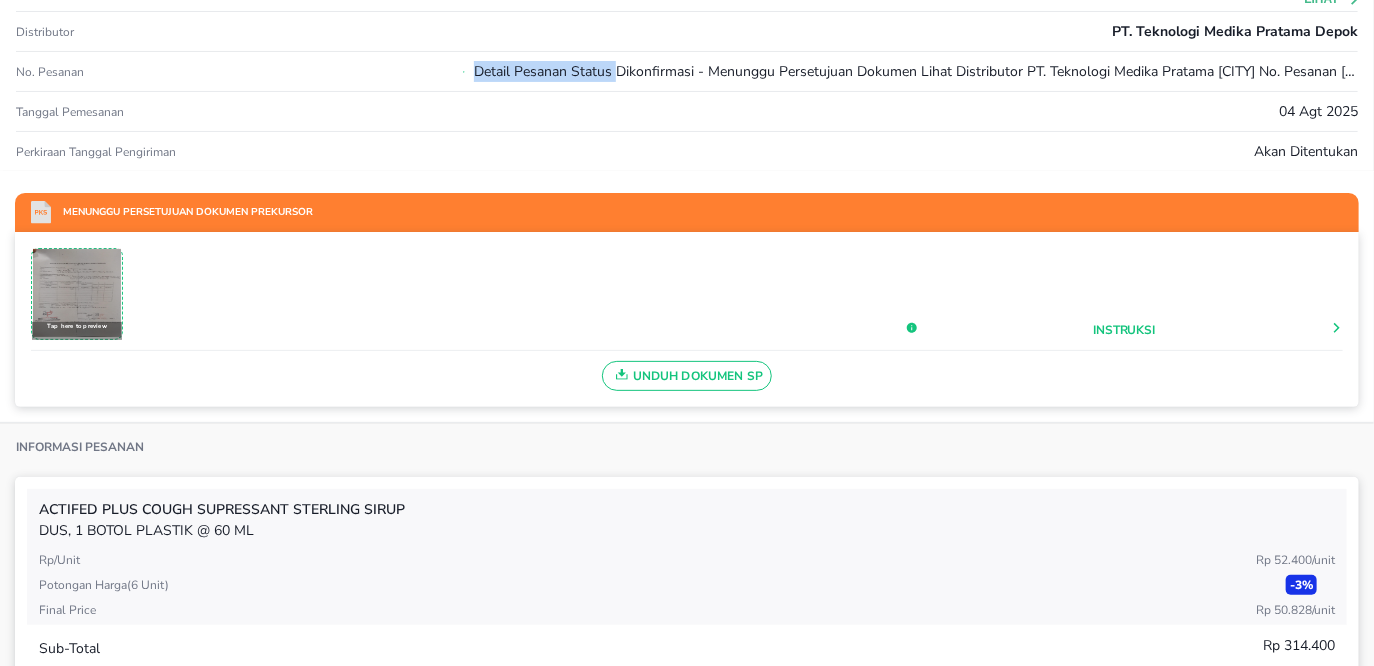 scroll, scrollTop: 300, scrollLeft: 0, axis: vertical 